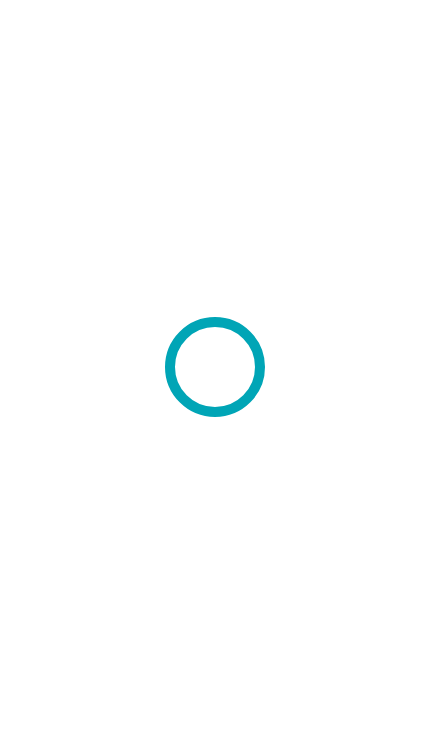 scroll, scrollTop: 0, scrollLeft: 0, axis: both 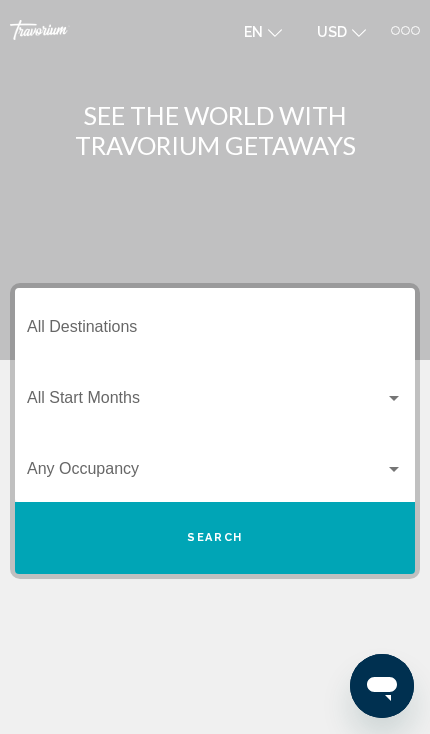 click on "Destination All Destinations" at bounding box center [215, 331] 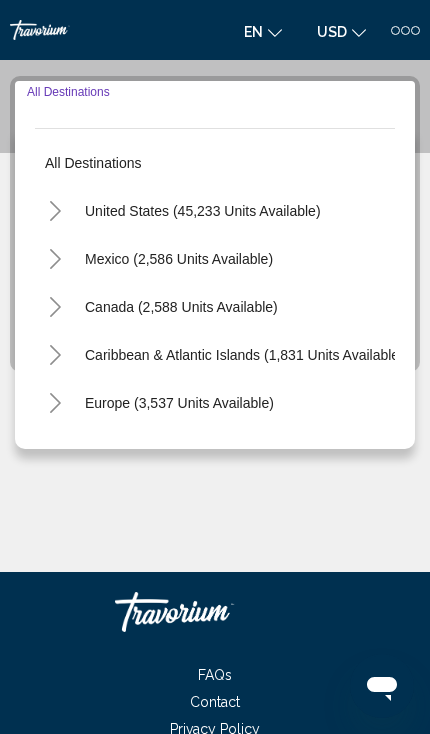 scroll, scrollTop: 218, scrollLeft: 0, axis: vertical 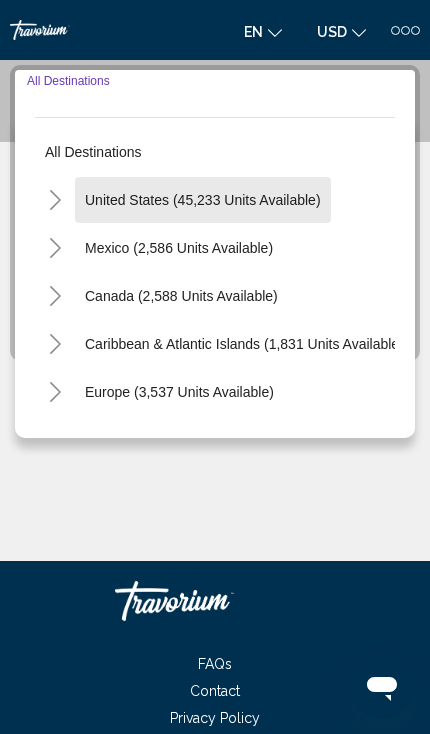 click on "United States (45,233 units available)" at bounding box center [179, 248] 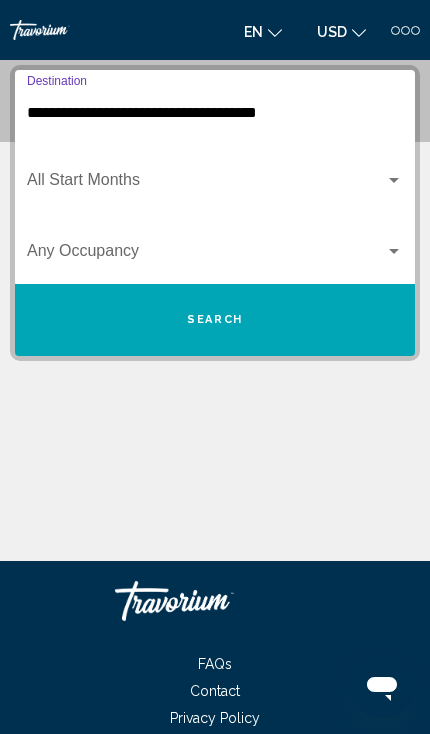 click at bounding box center (206, 184) 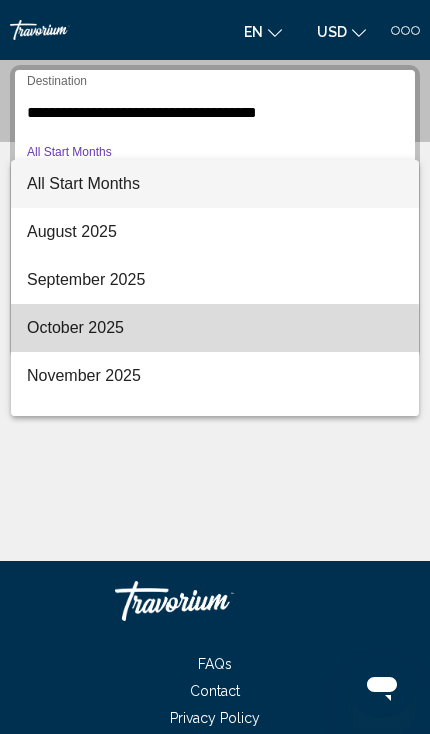 click on "October 2025" at bounding box center (215, 328) 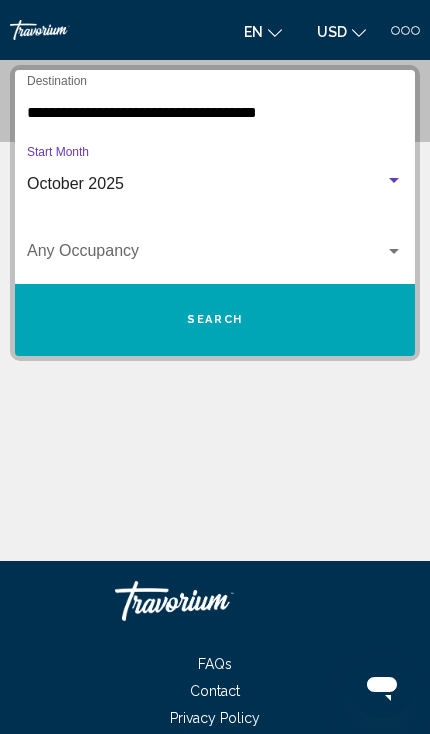 click at bounding box center (394, 251) 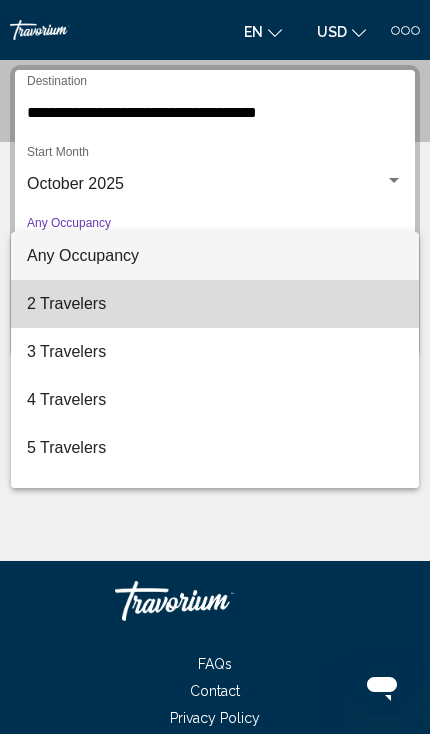 click on "2 Travelers" at bounding box center (215, 304) 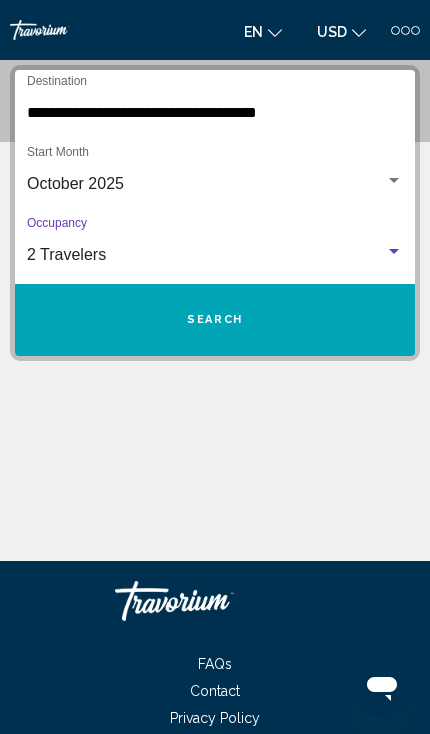 click on "Search" at bounding box center [215, 320] 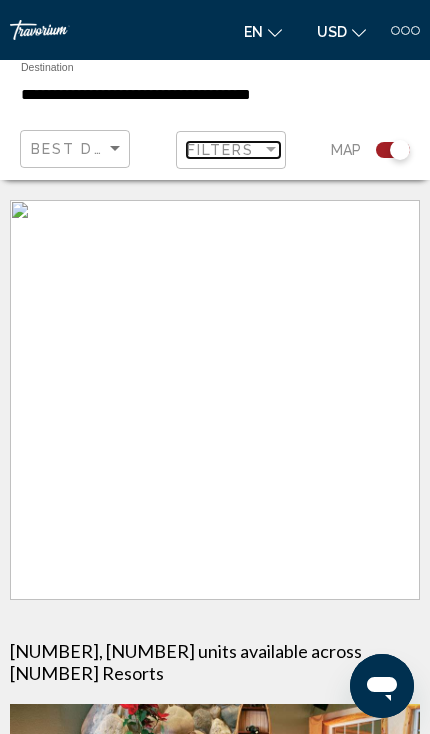 click on "Filters" at bounding box center (224, 150) 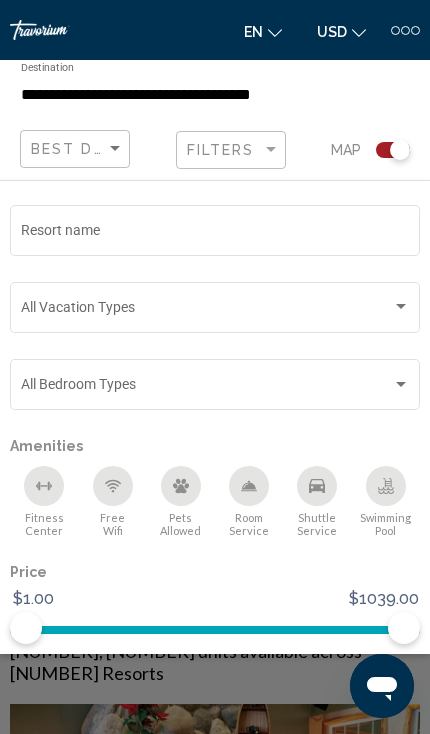 click at bounding box center [401, 307] 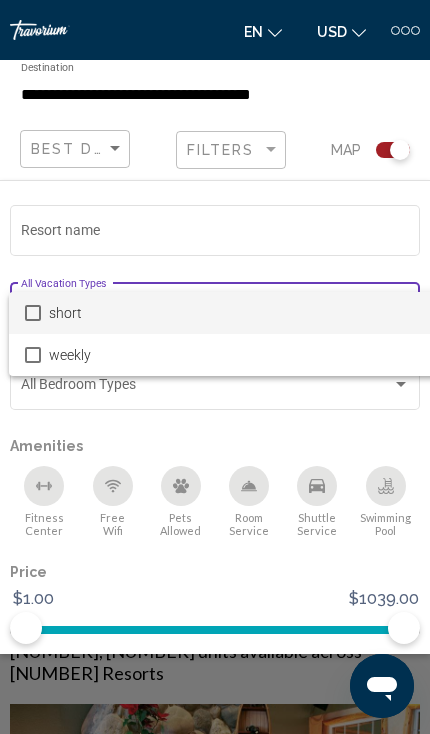 click at bounding box center [215, 367] 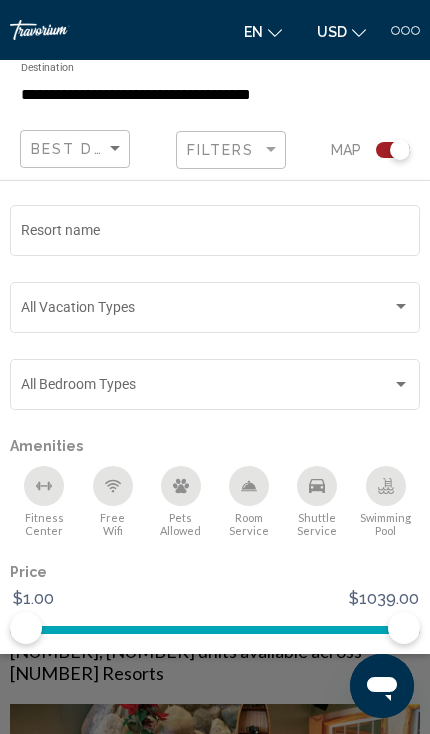 click on "Resort name" at bounding box center (215, 234) 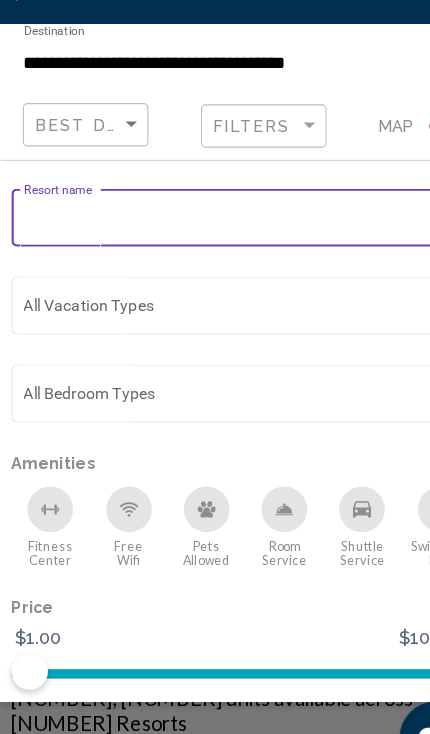 click on "Resort name" at bounding box center (215, 234) 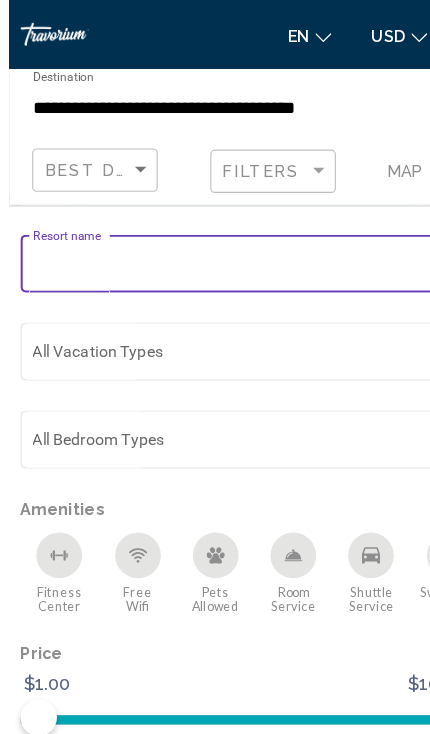 scroll, scrollTop: 0, scrollLeft: 0, axis: both 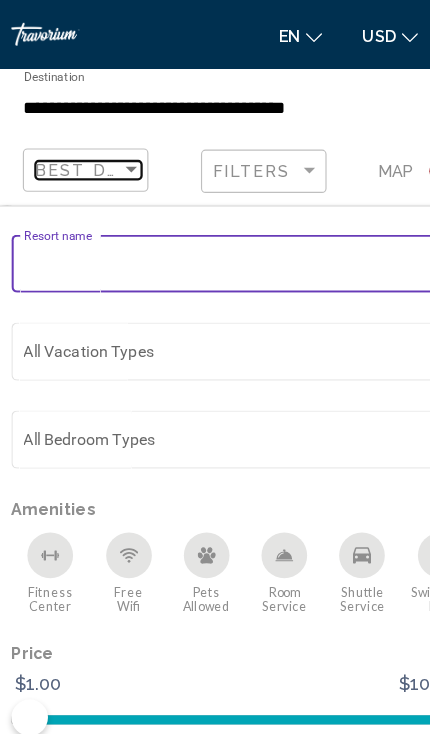 click at bounding box center [115, 149] 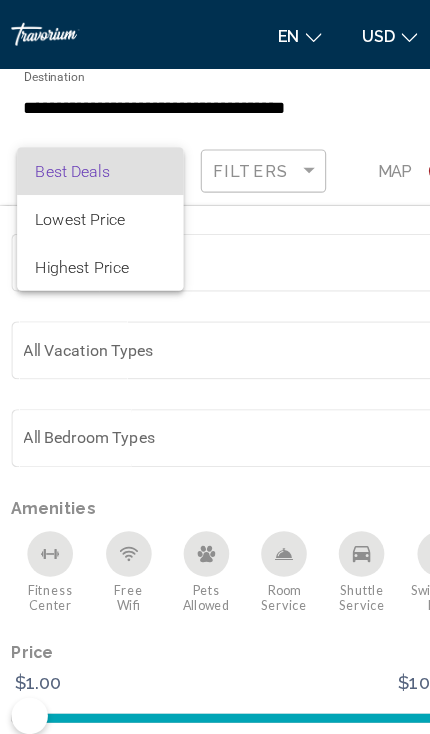 click at bounding box center (215, 367) 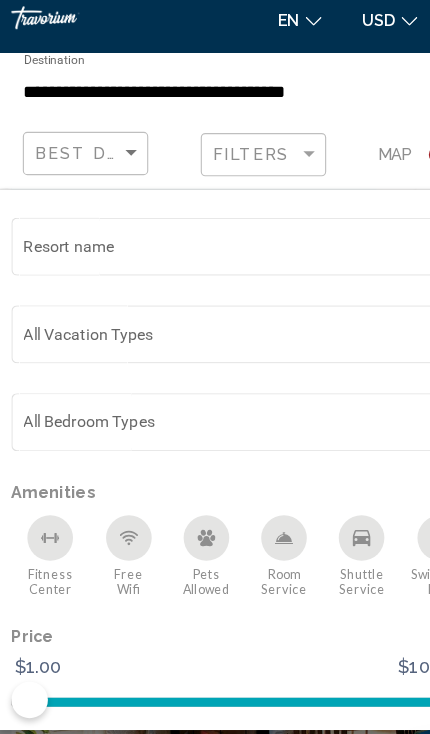 click on "Show Results" 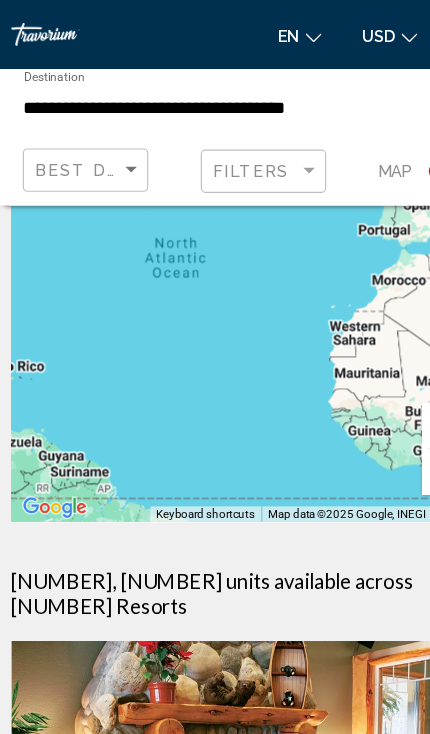 scroll, scrollTop: 0, scrollLeft: 0, axis: both 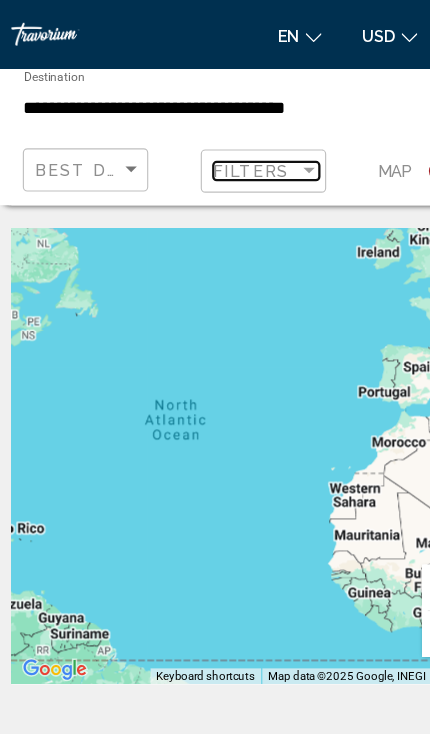click on "Filters" at bounding box center [224, 150] 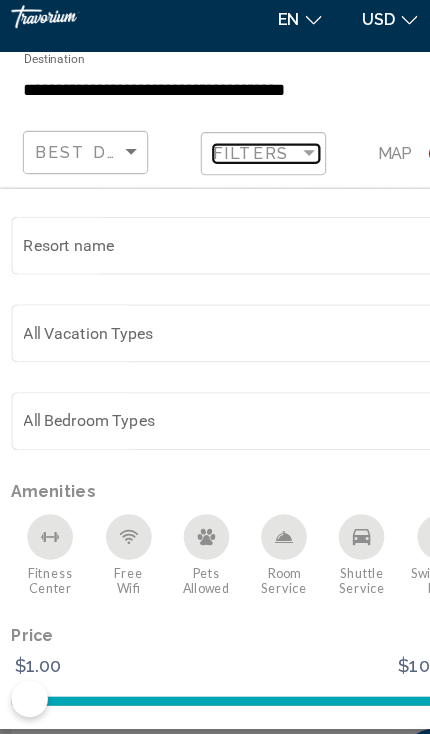 scroll, scrollTop: 538, scrollLeft: 0, axis: vertical 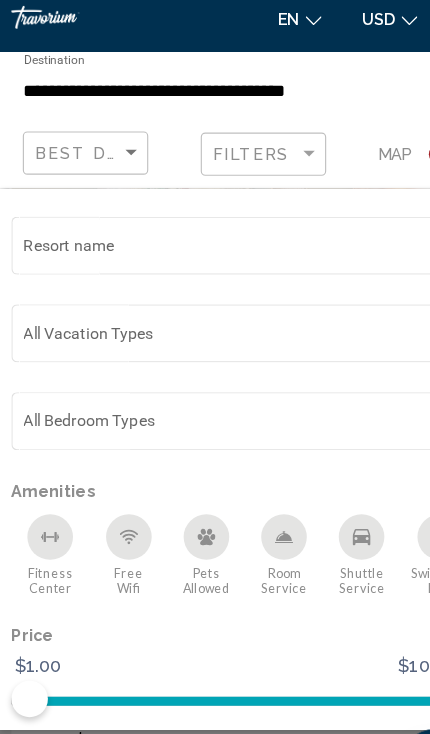 click on "Show Results" 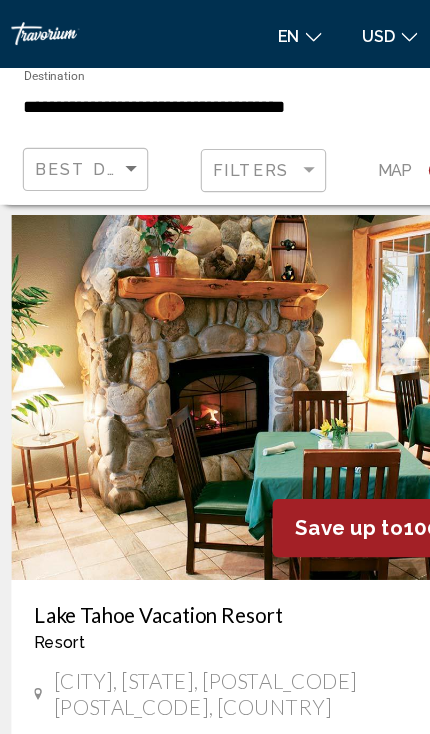 scroll, scrollTop: 0, scrollLeft: 0, axis: both 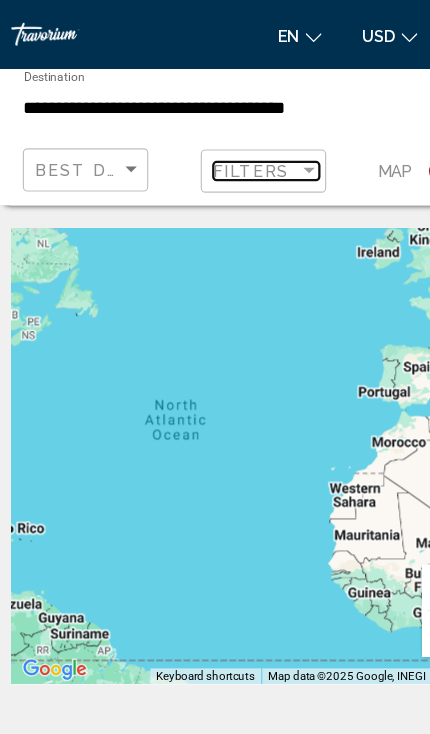 click at bounding box center [271, 149] 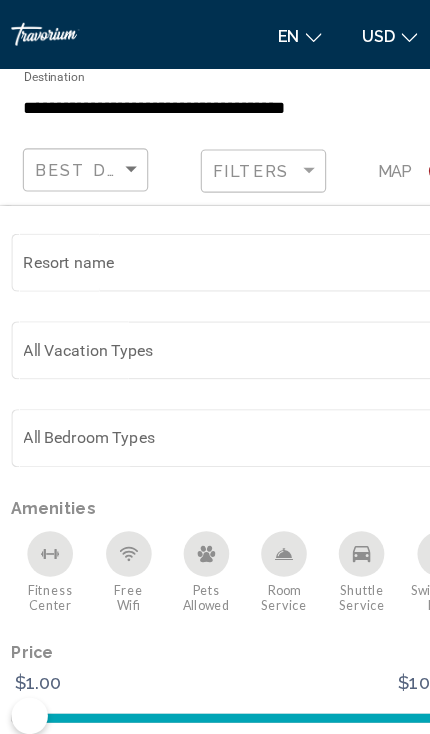click at bounding box center [206, 311] 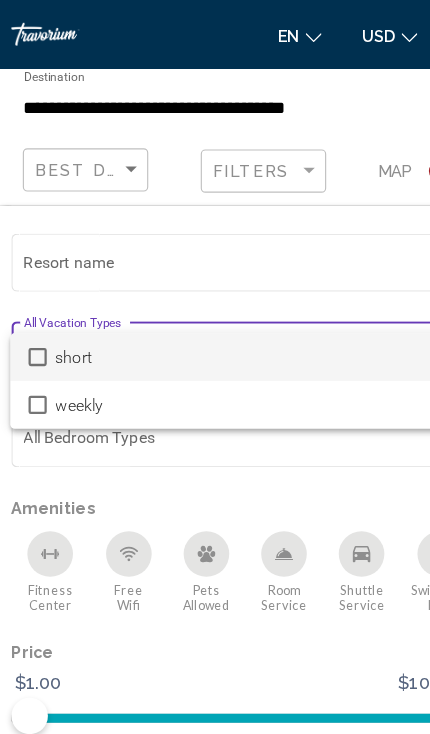 click at bounding box center [215, 367] 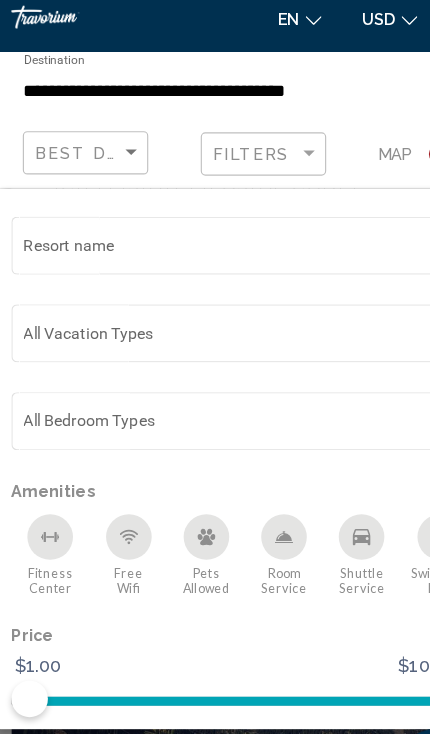 scroll, scrollTop: 990, scrollLeft: 0, axis: vertical 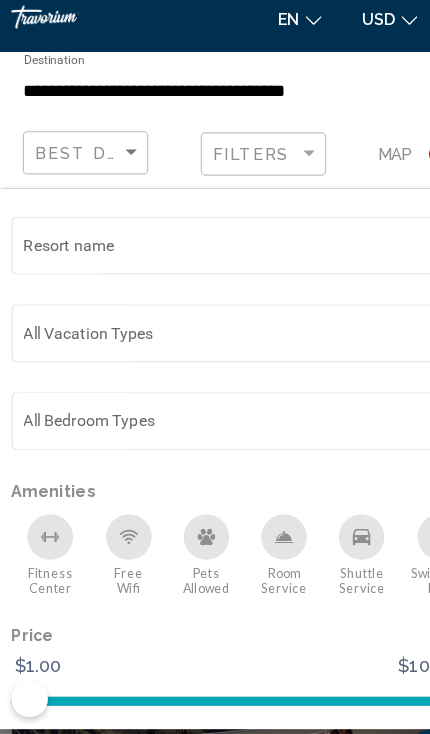 click on "Show Results" 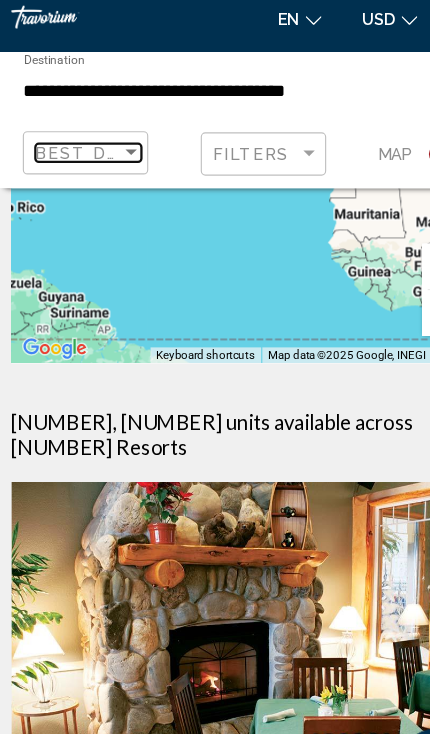click on "Best Deals" at bounding box center (83, 149) 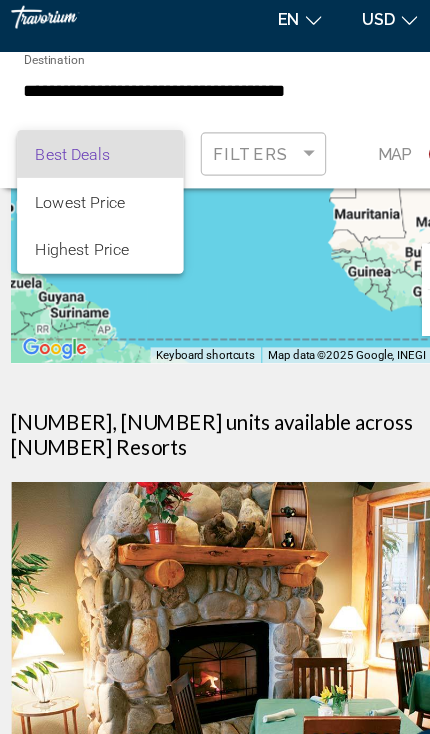click at bounding box center (215, 367) 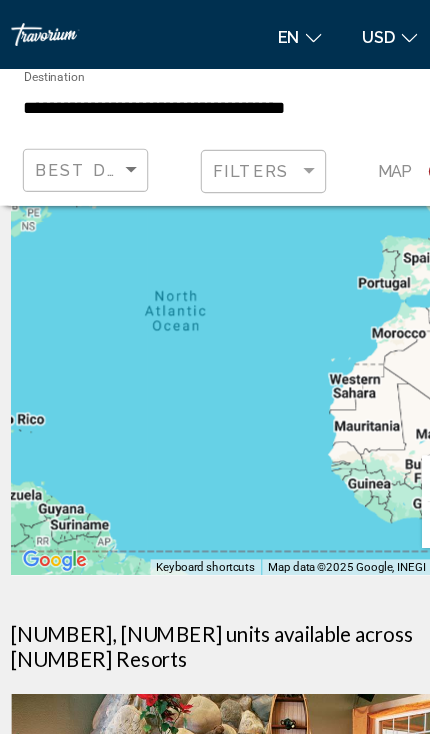 scroll, scrollTop: 4, scrollLeft: 0, axis: vertical 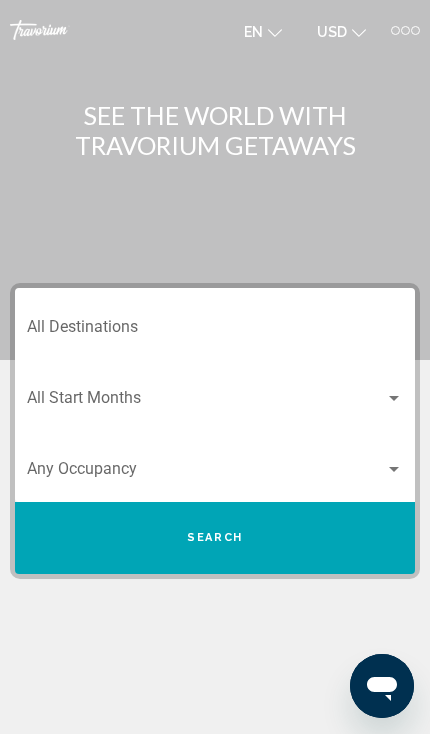 click on "Destination All Destinations" at bounding box center (215, 331) 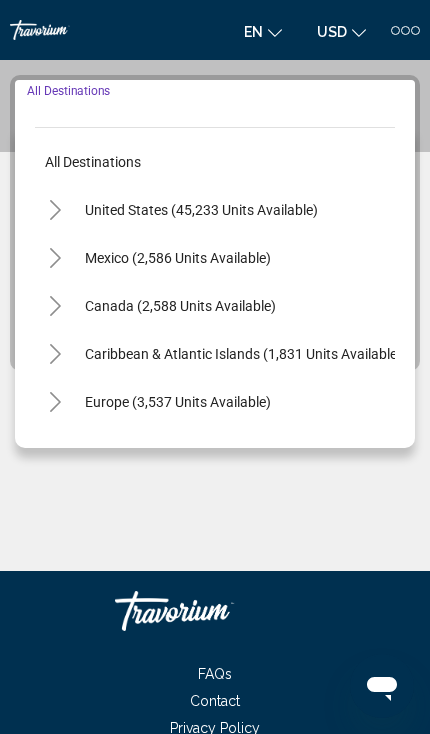 scroll, scrollTop: 218, scrollLeft: 0, axis: vertical 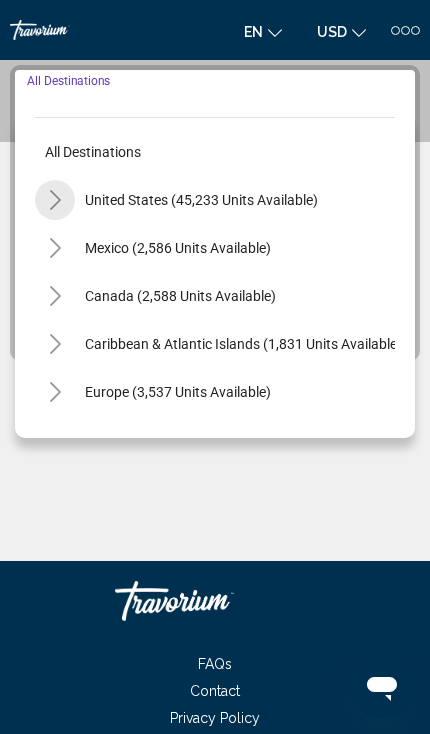 click 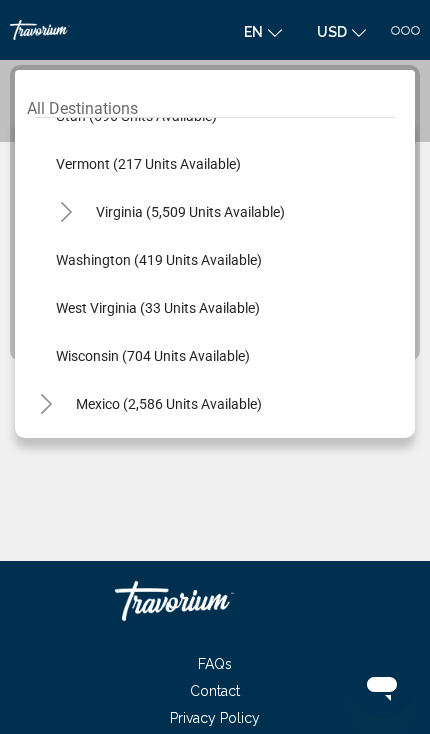 scroll, scrollTop: 1771, scrollLeft: 10, axis: both 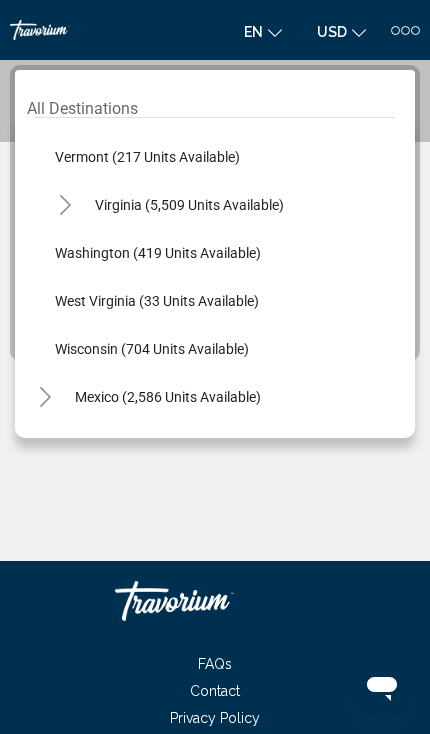 click on "West Virginia (33 units available)" 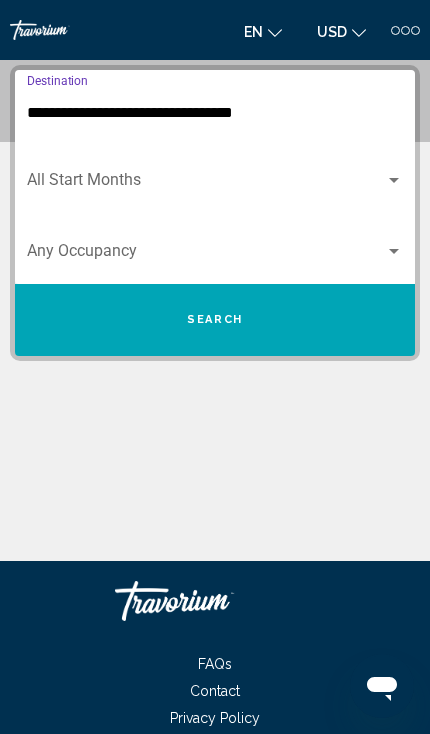 click at bounding box center (394, 180) 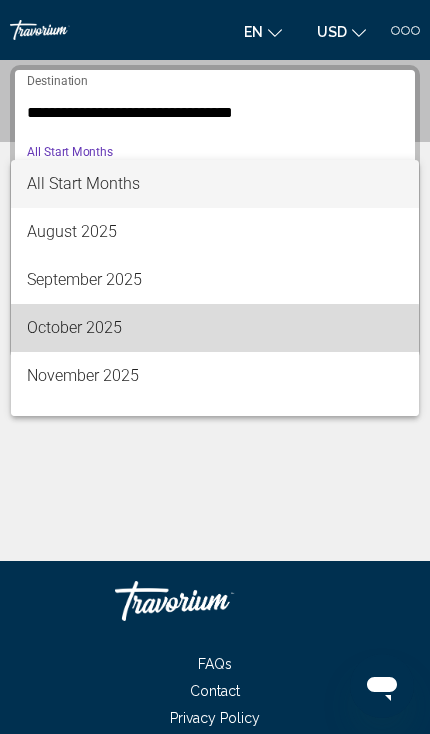 click on "October 2025" at bounding box center (215, 328) 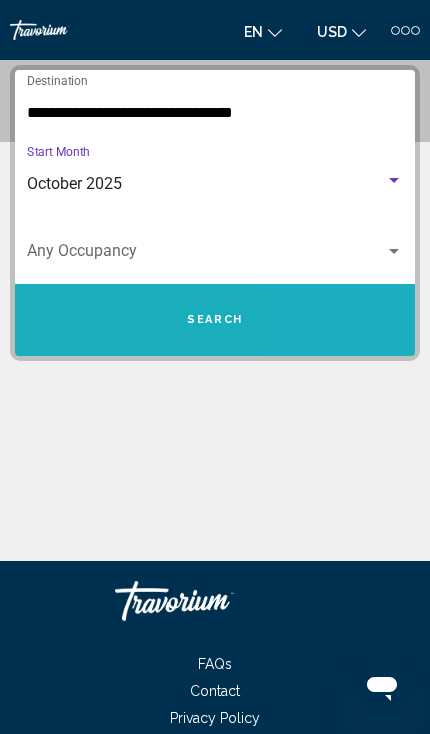 click on "Search" at bounding box center (215, 320) 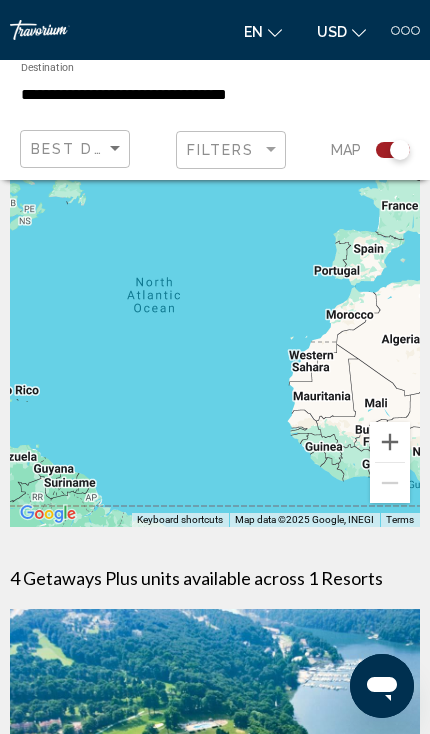 scroll, scrollTop: 0, scrollLeft: 0, axis: both 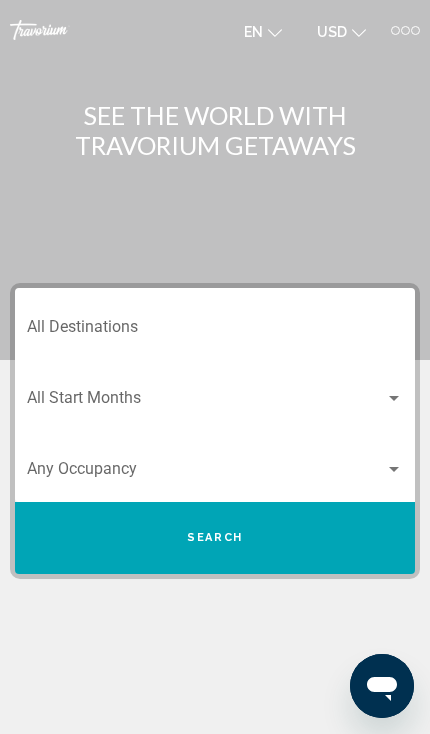 click on "Destination All Destinations" at bounding box center [215, 331] 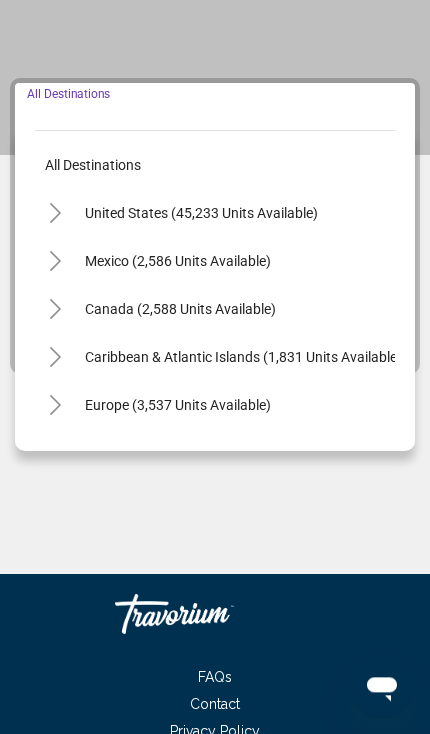 scroll, scrollTop: 218, scrollLeft: 0, axis: vertical 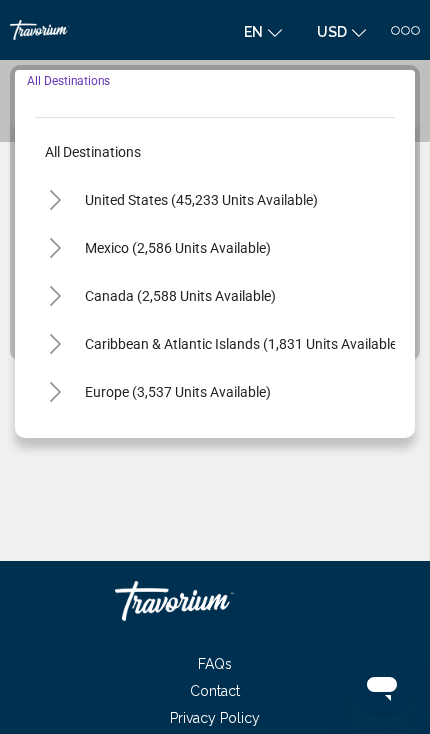 click 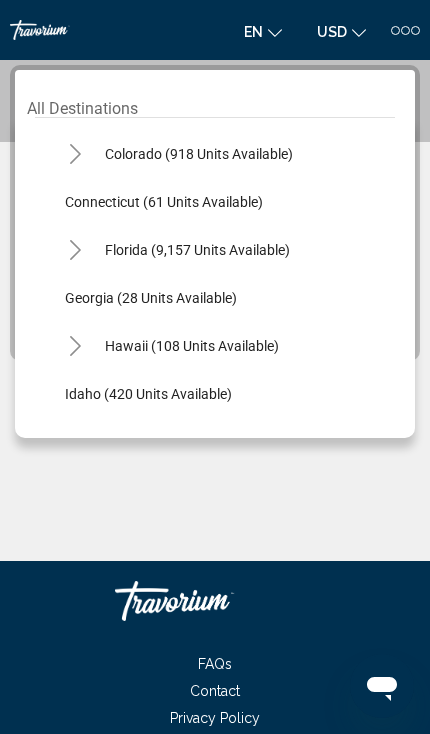 scroll, scrollTop: 235, scrollLeft: 0, axis: vertical 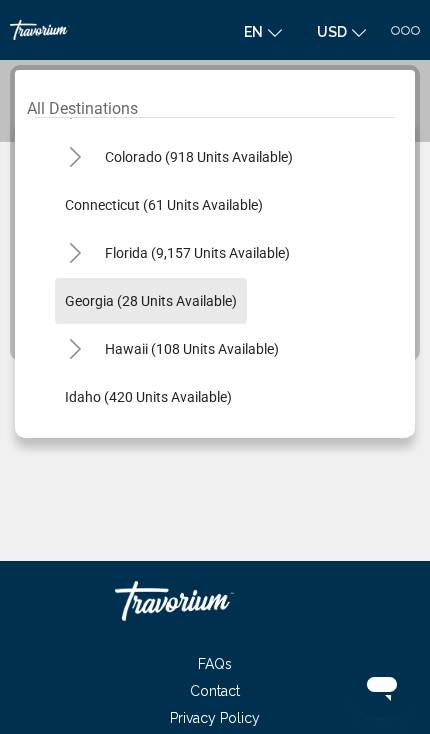 click on "Georgia (28 units available)" 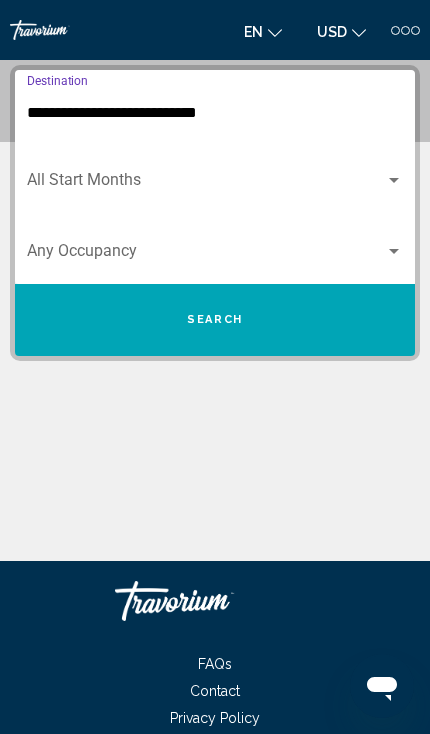 click at bounding box center [206, 184] 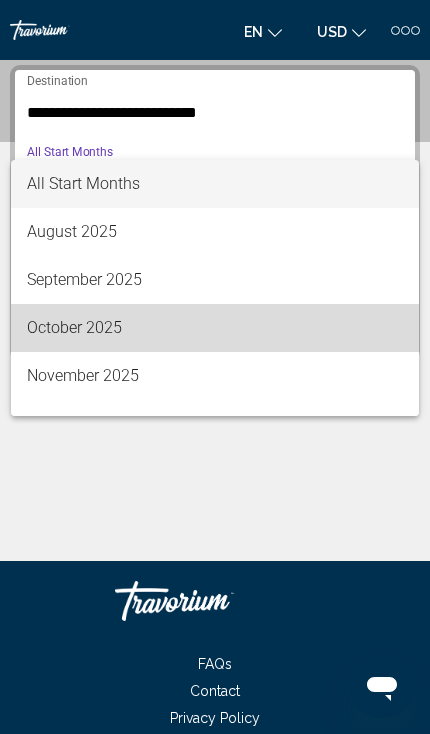 click on "October 2025" at bounding box center [215, 328] 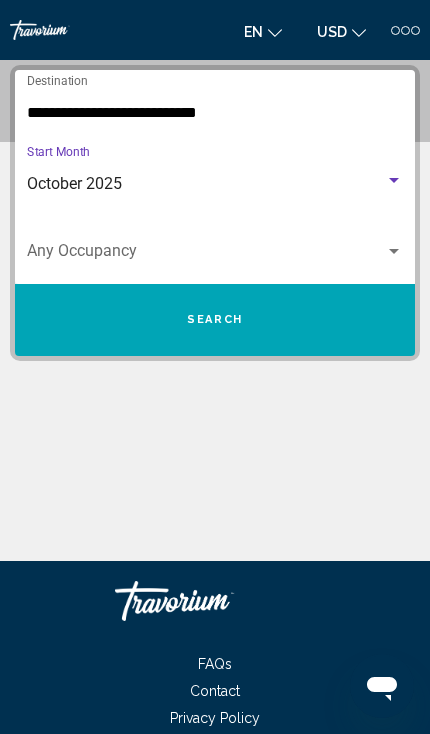 click on "Search" at bounding box center (215, 319) 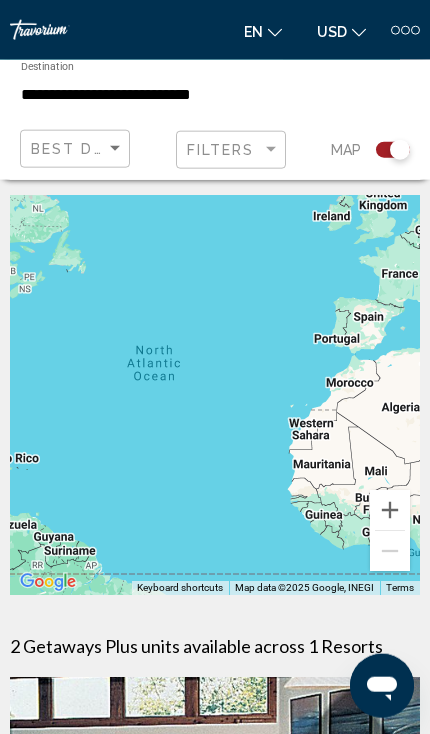 scroll, scrollTop: 0, scrollLeft: 0, axis: both 